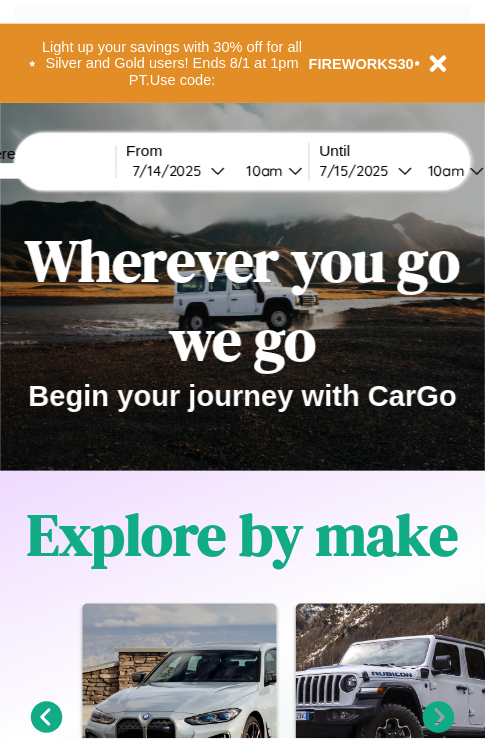 scroll, scrollTop: 0, scrollLeft: 0, axis: both 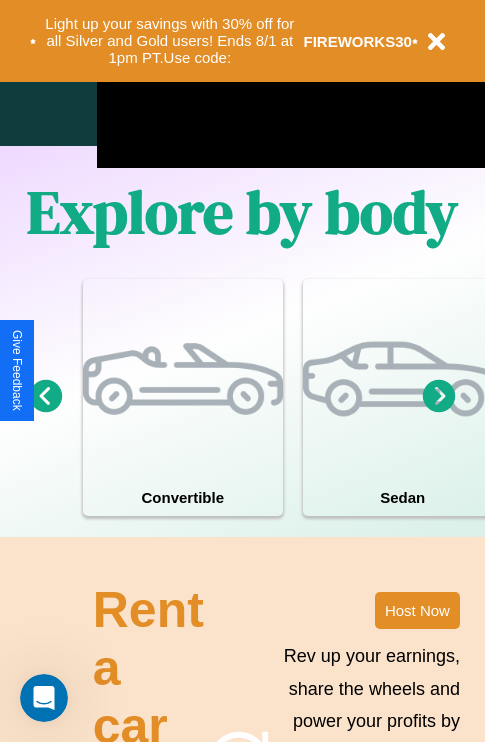click 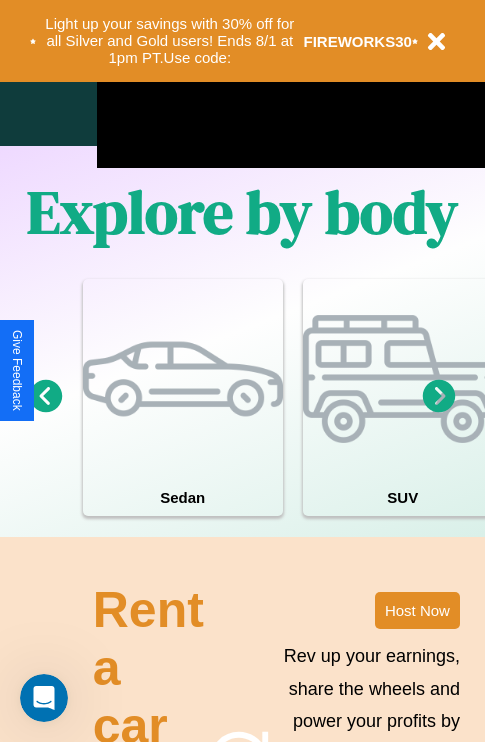 click 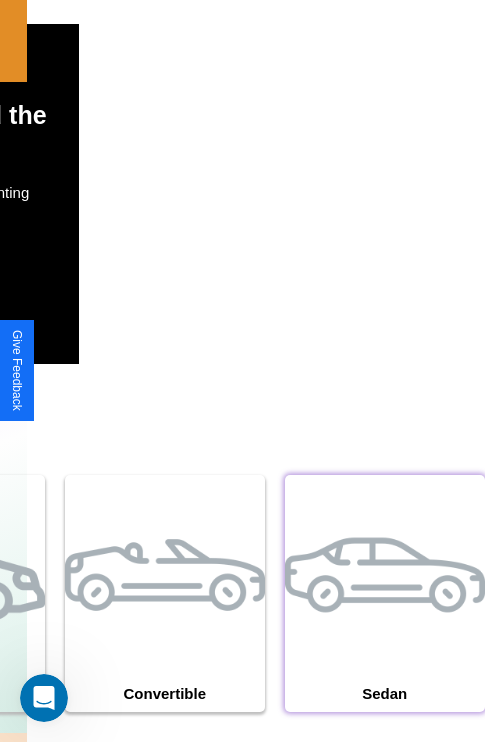 click at bounding box center (385, 575) 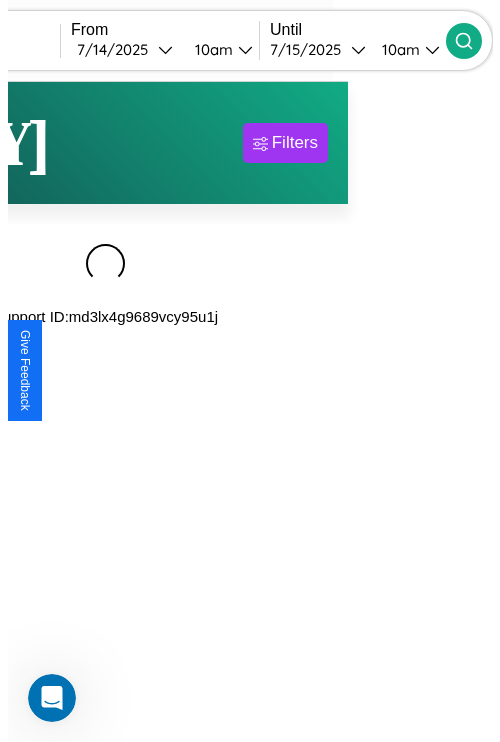 scroll, scrollTop: 0, scrollLeft: 0, axis: both 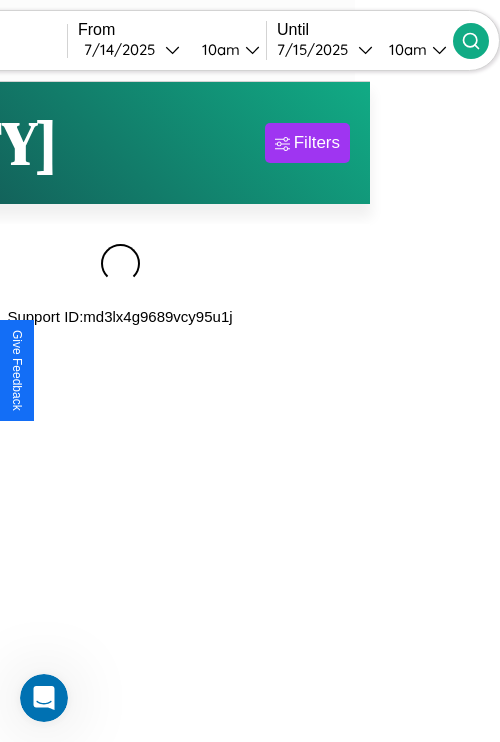 type on "*****" 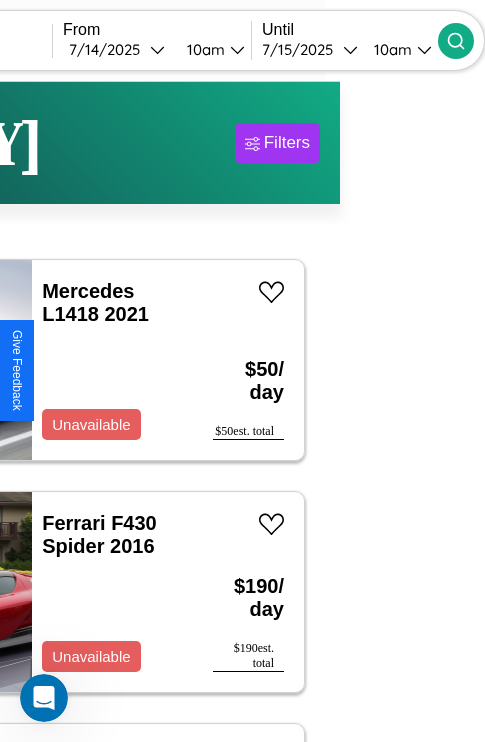scroll, scrollTop: 95, scrollLeft: 35, axis: both 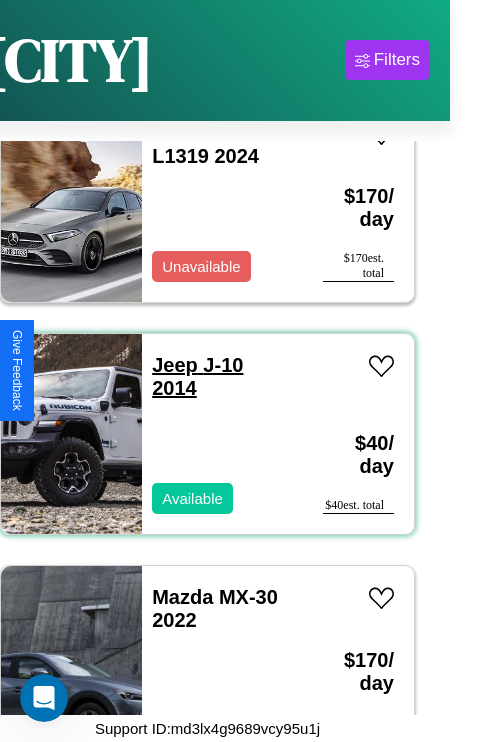 click on "Jeep   J-10   2014" at bounding box center [197, 376] 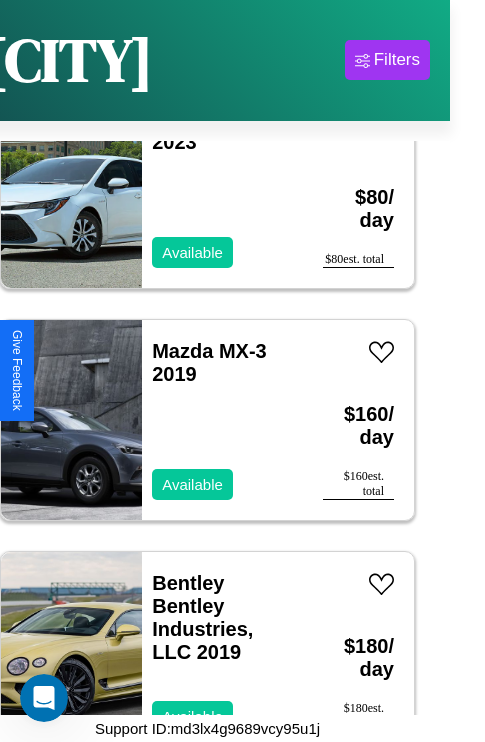 scroll, scrollTop: 7499, scrollLeft: 0, axis: vertical 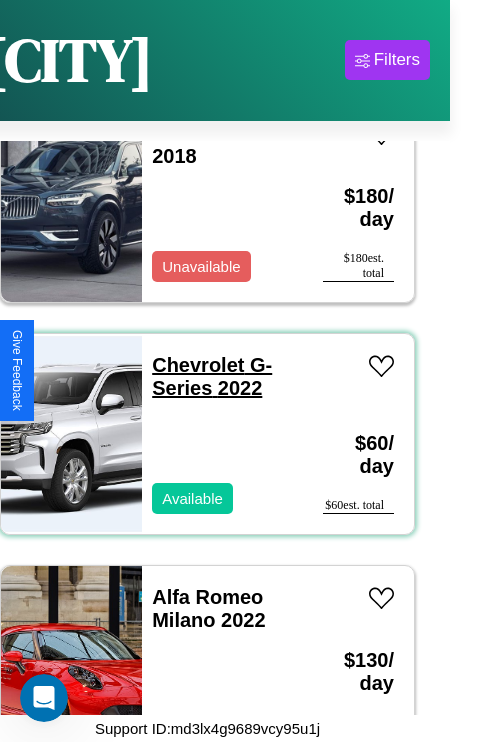 click on "Chevrolet   G-Series   2022" at bounding box center [212, 376] 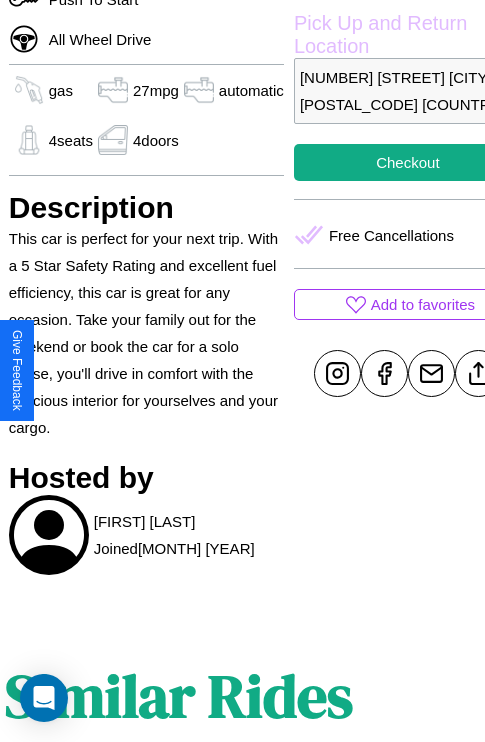 scroll, scrollTop: 588, scrollLeft: 64, axis: both 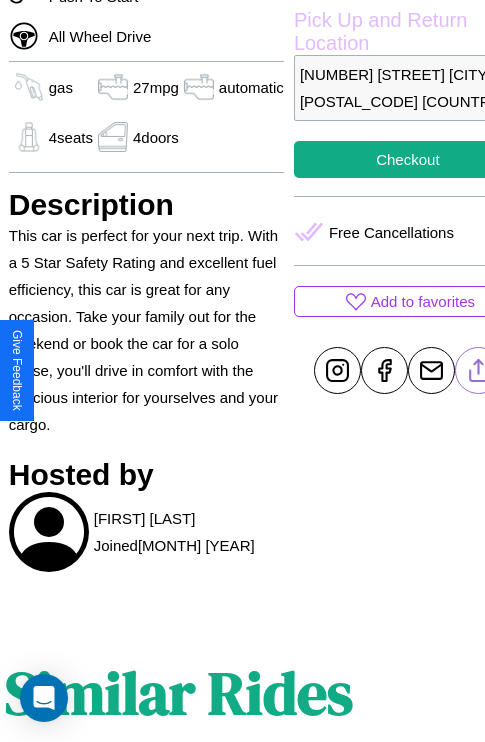 click 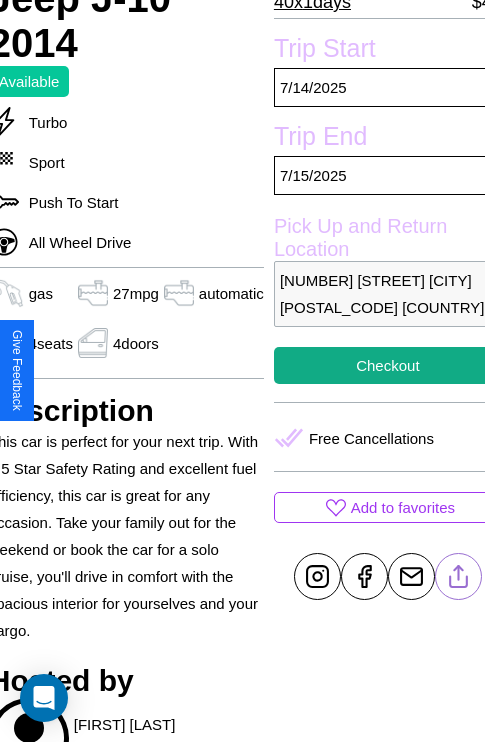 scroll, scrollTop: 377, scrollLeft: 84, axis: both 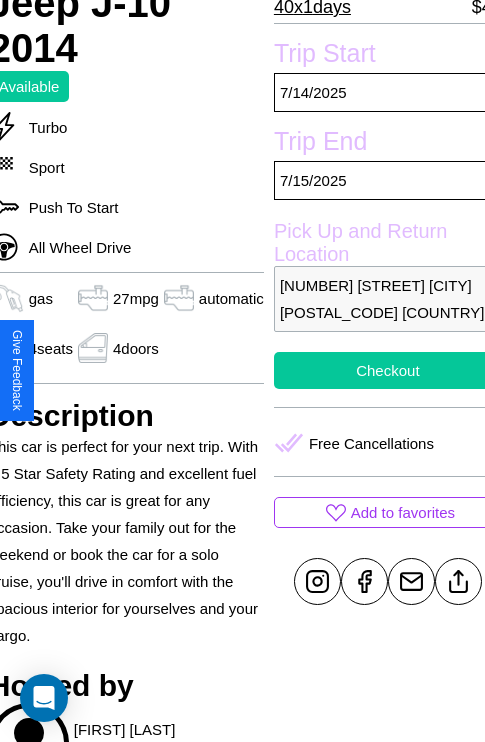 click on "Checkout" at bounding box center (388, 370) 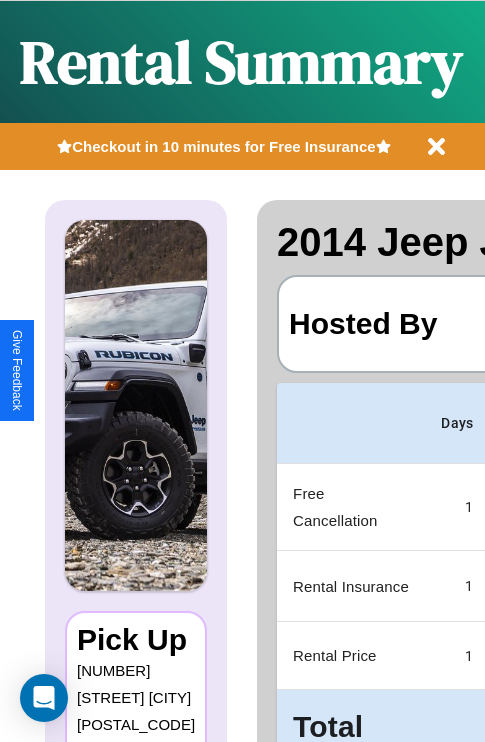 scroll, scrollTop: 0, scrollLeft: 378, axis: horizontal 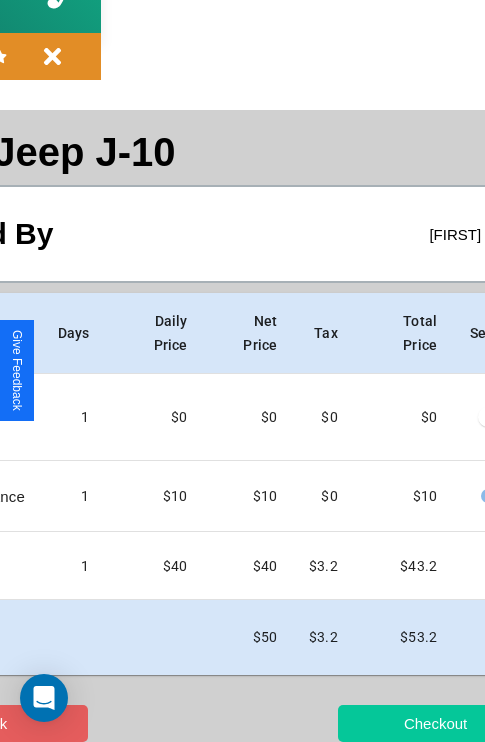 click on "Checkout" at bounding box center (435, 723) 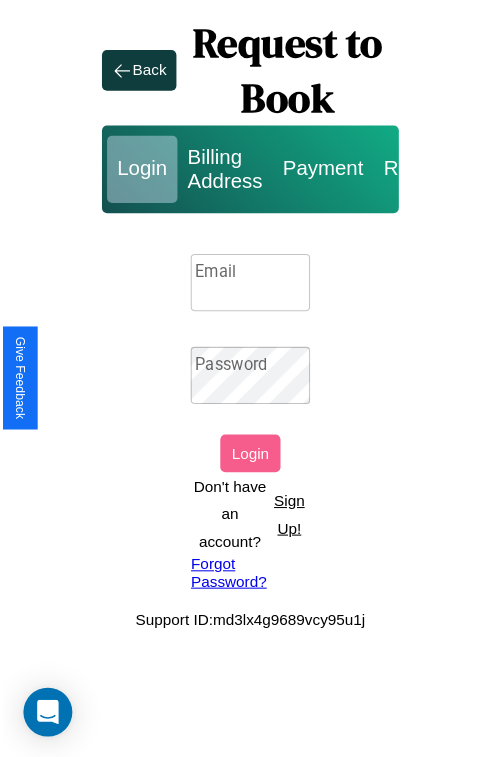 scroll, scrollTop: 0, scrollLeft: 0, axis: both 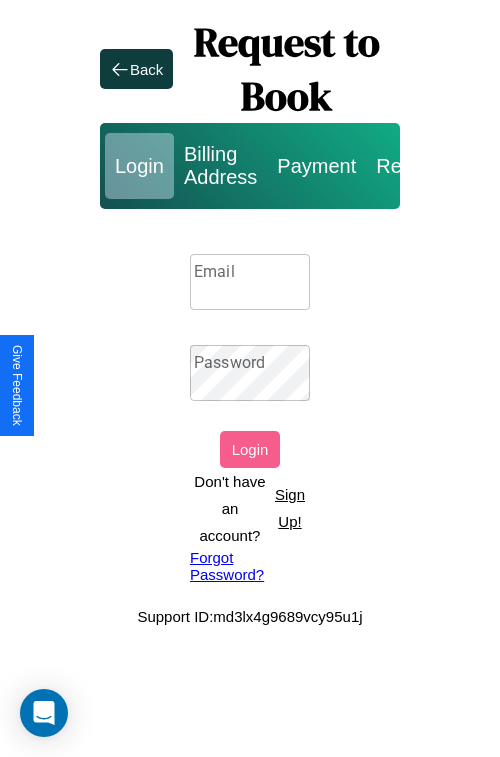 click on "Sign Up!" at bounding box center [290, 508] 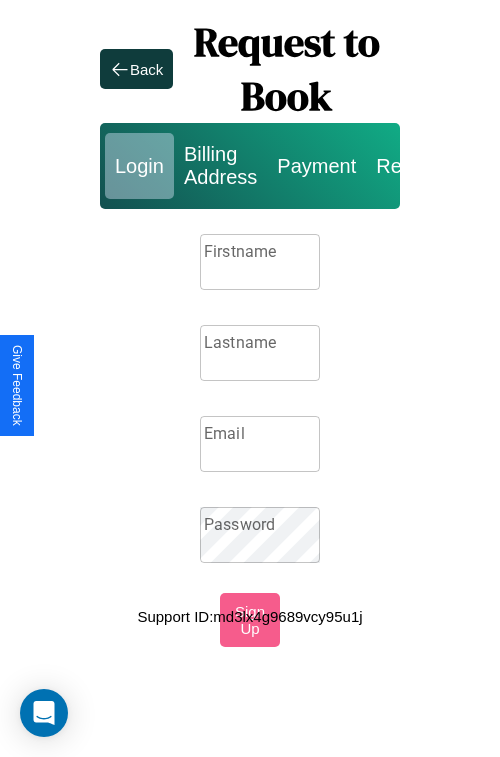 click on "Firstname" at bounding box center [260, 262] 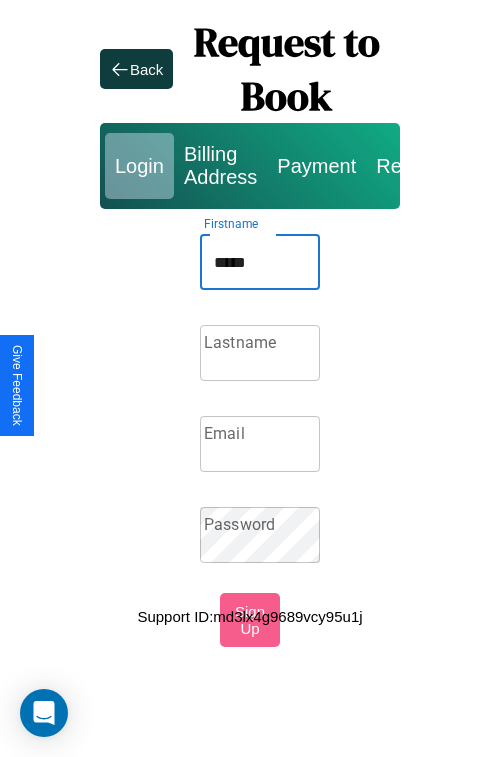 type on "*****" 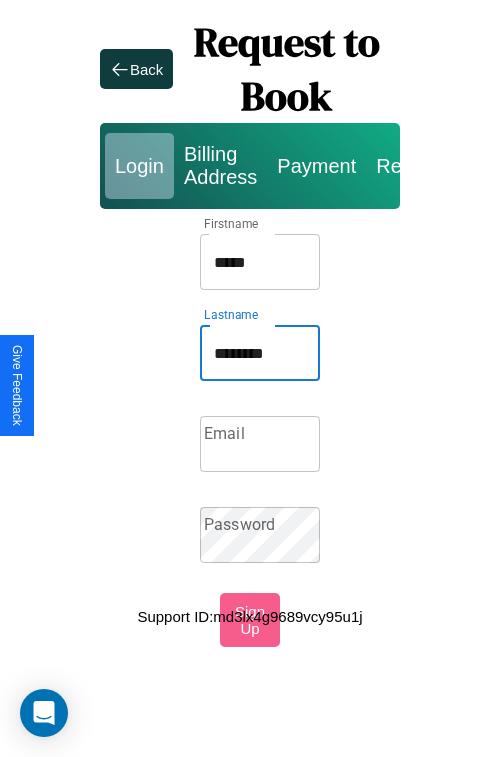 type on "********" 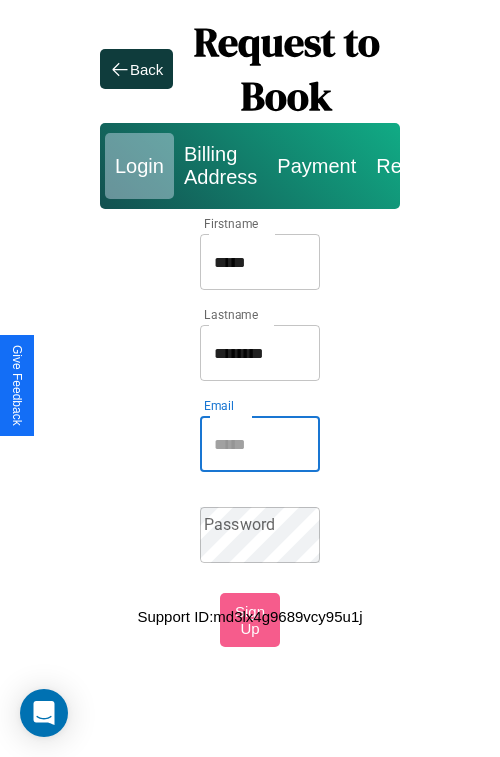 click on "Email" at bounding box center (260, 444) 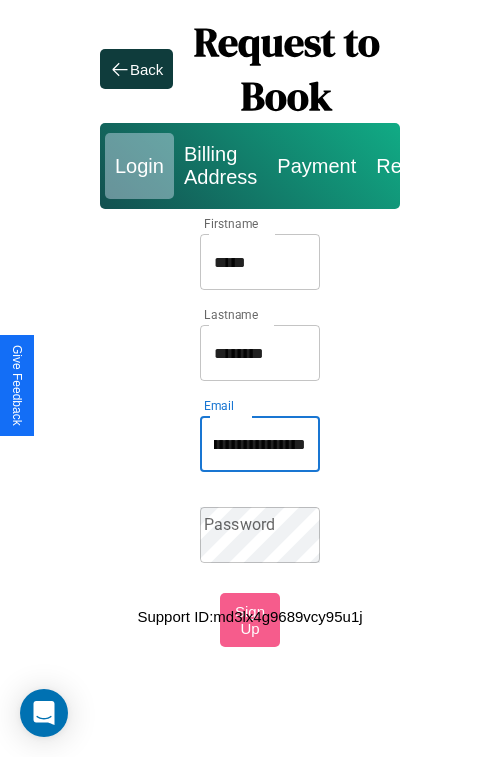 scroll, scrollTop: 0, scrollLeft: 85, axis: horizontal 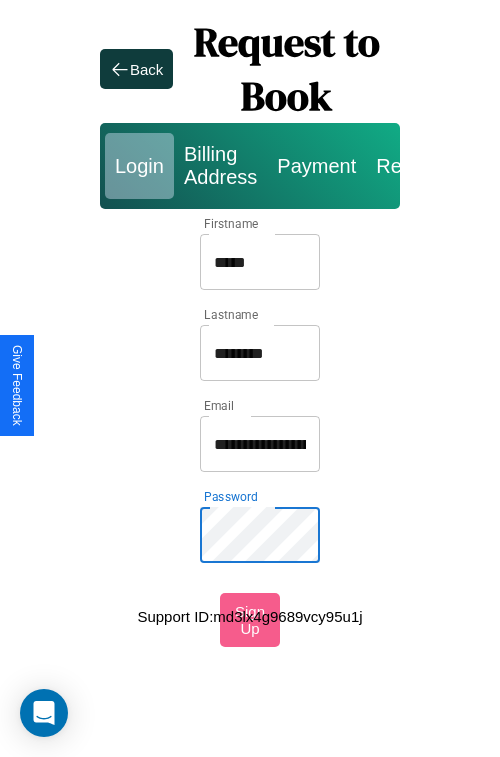 click on "*****" at bounding box center [260, 262] 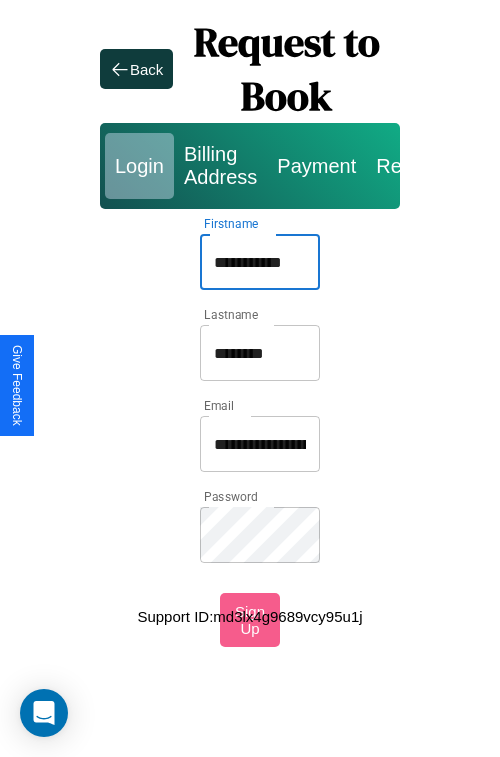 type on "**********" 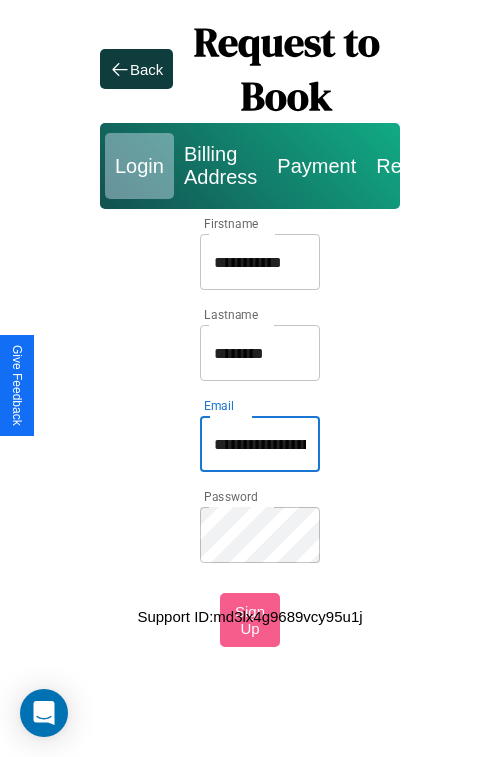 click on "**********" at bounding box center [260, 444] 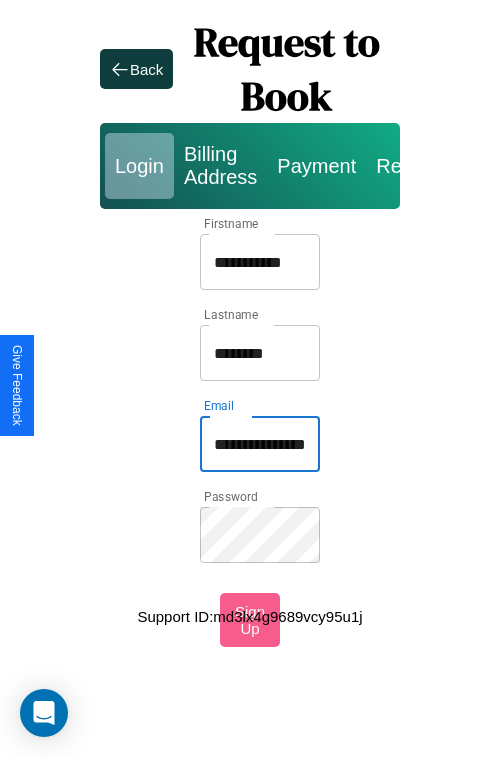 type on "**********" 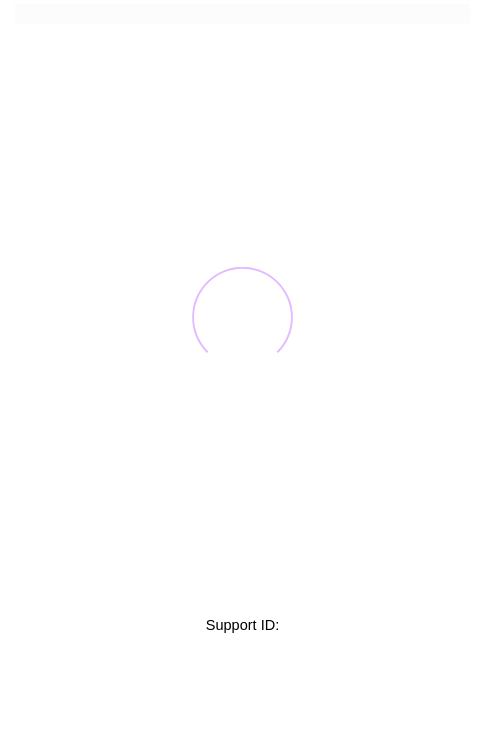 scroll, scrollTop: 0, scrollLeft: 0, axis: both 